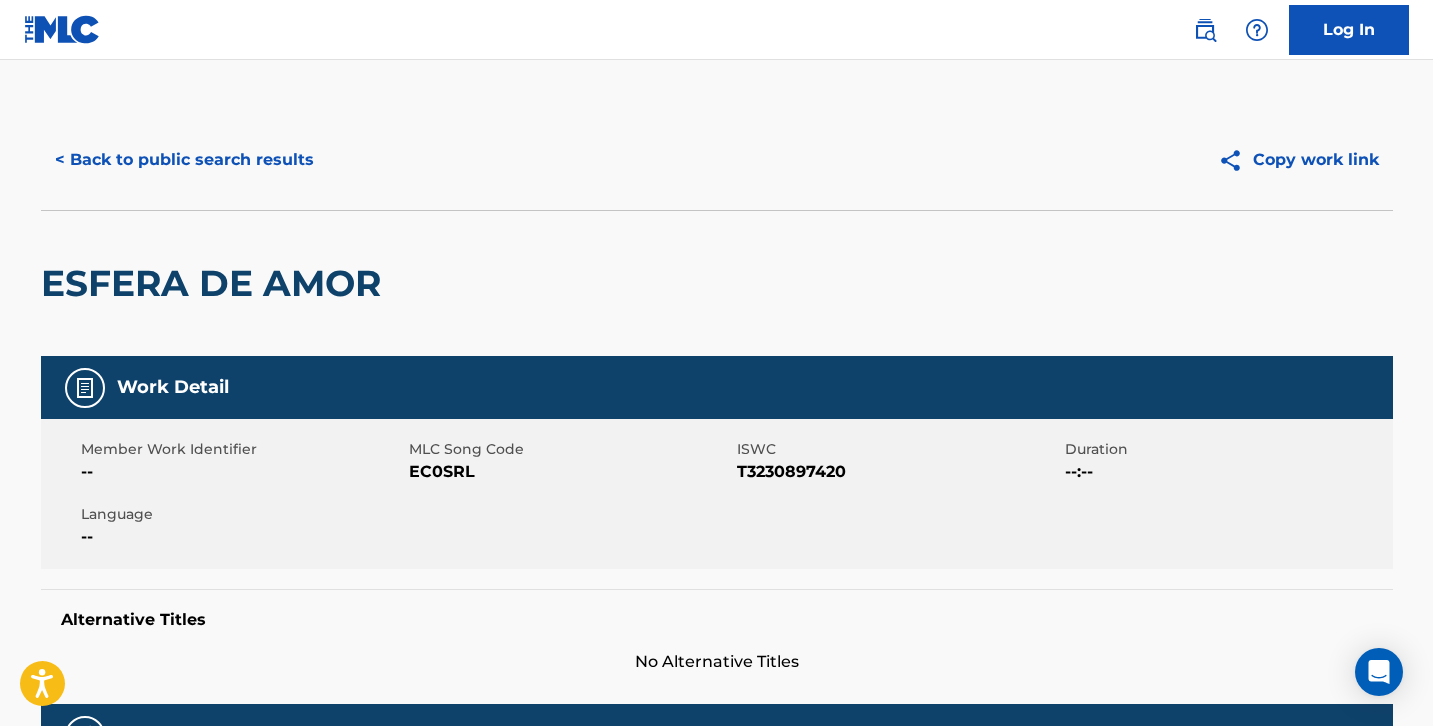 scroll, scrollTop: -48, scrollLeft: 0, axis: vertical 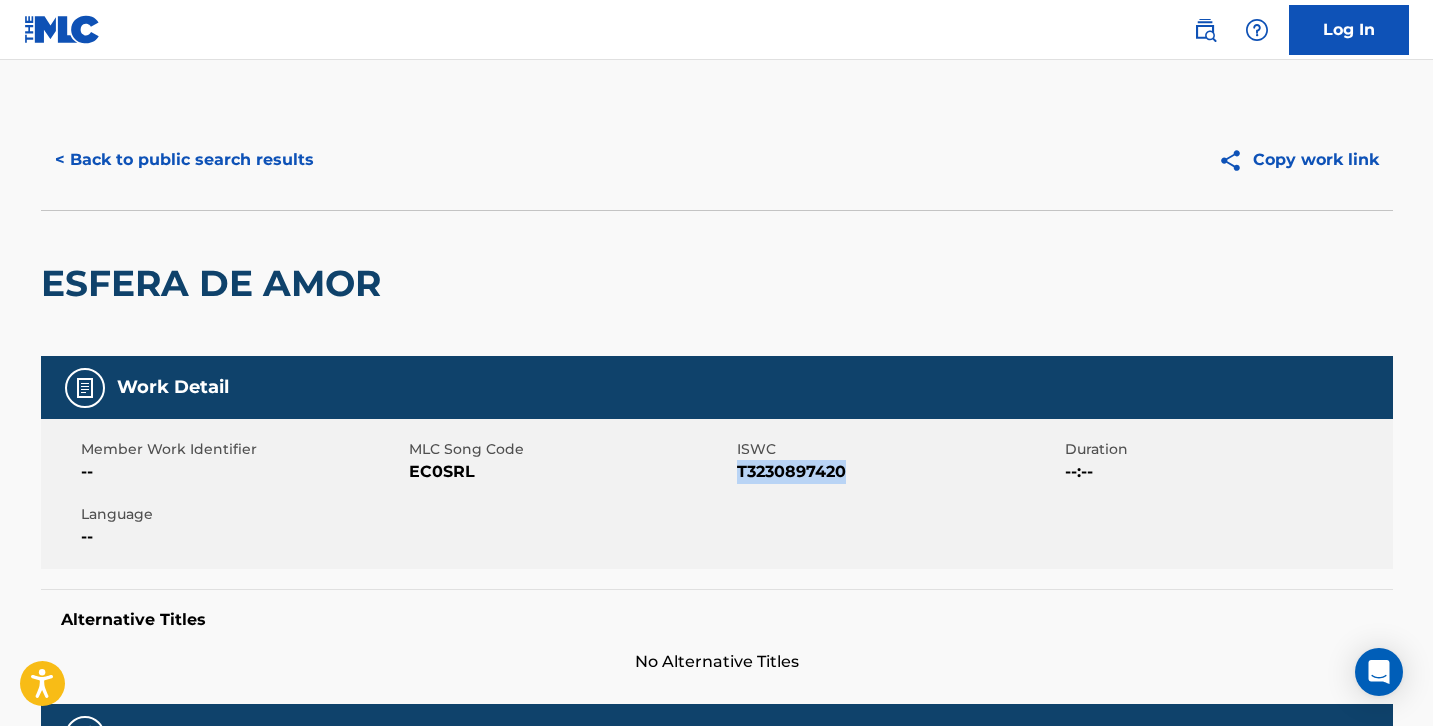 click on "< Back to public search results" at bounding box center [184, 160] 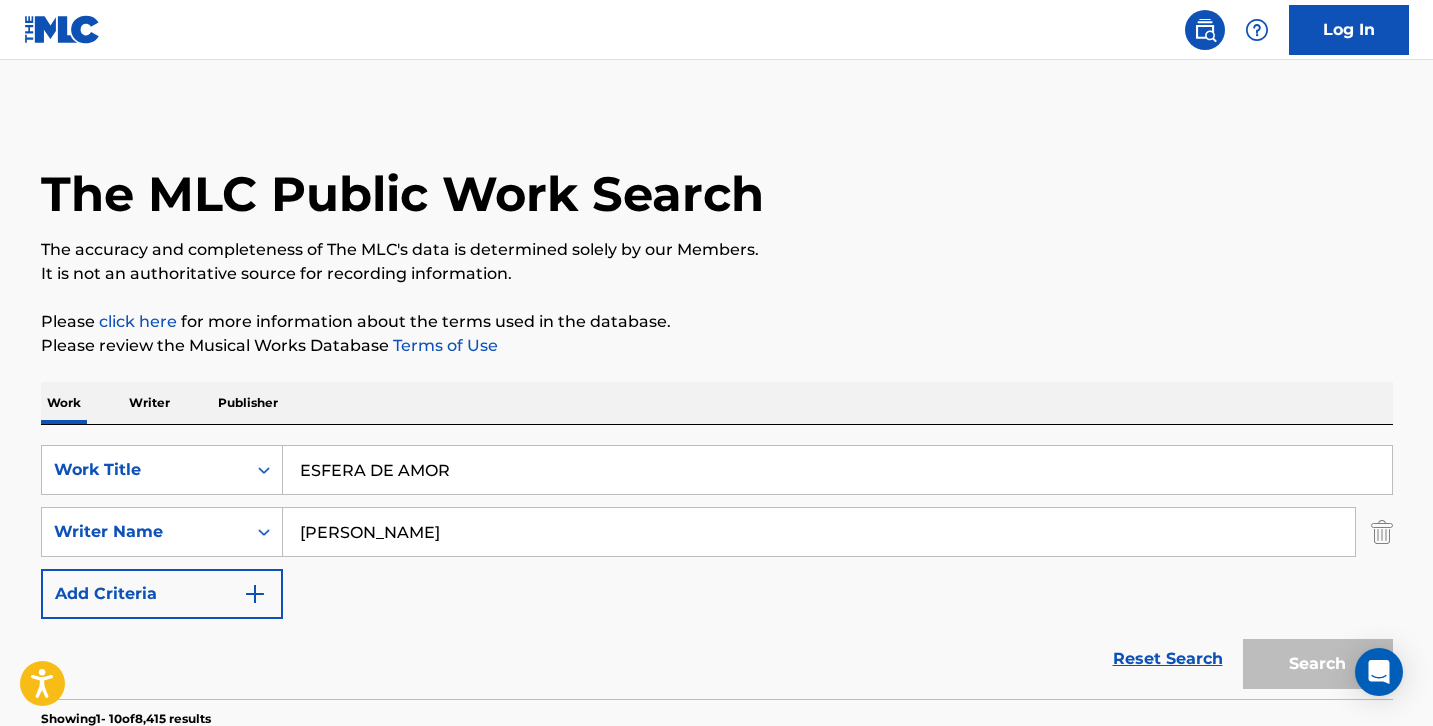 scroll, scrollTop: 207, scrollLeft: 0, axis: vertical 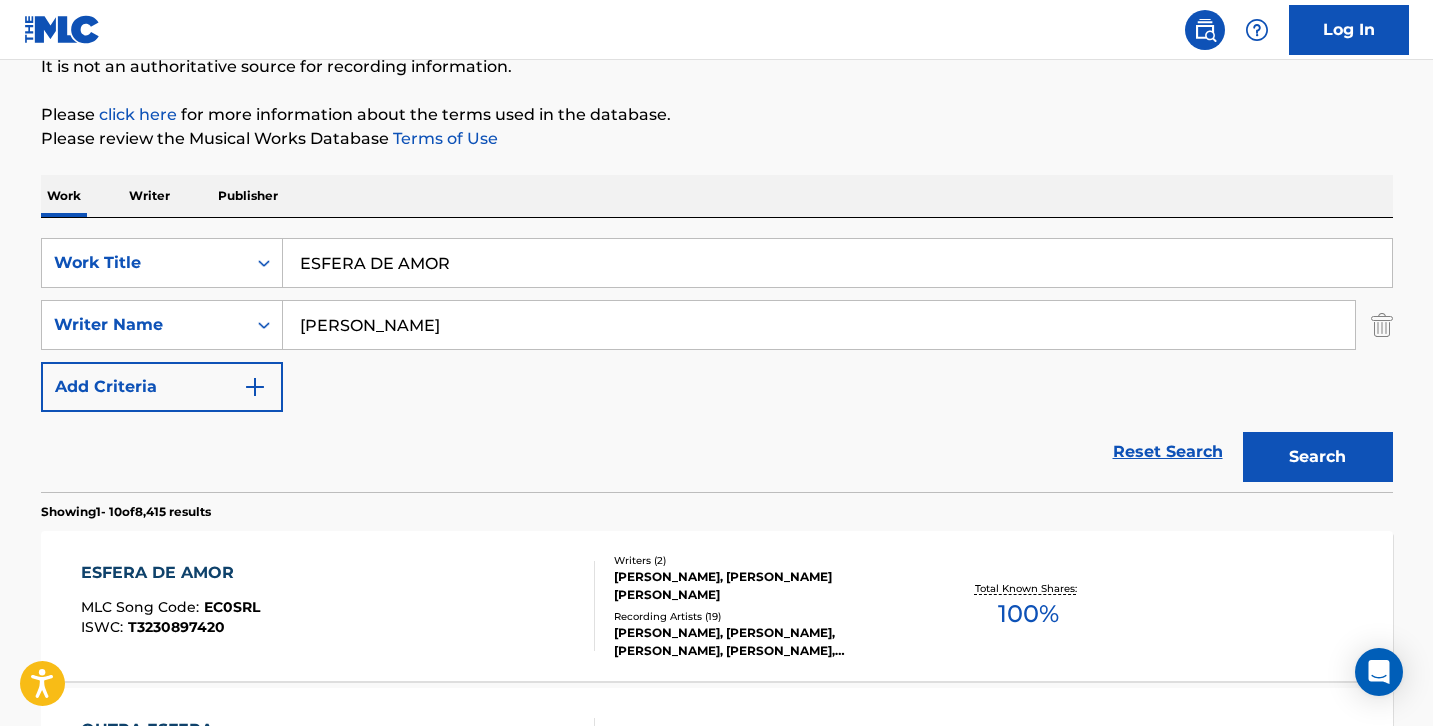 drag, startPoint x: 467, startPoint y: 269, endPoint x: 208, endPoint y: 235, distance: 261.22214 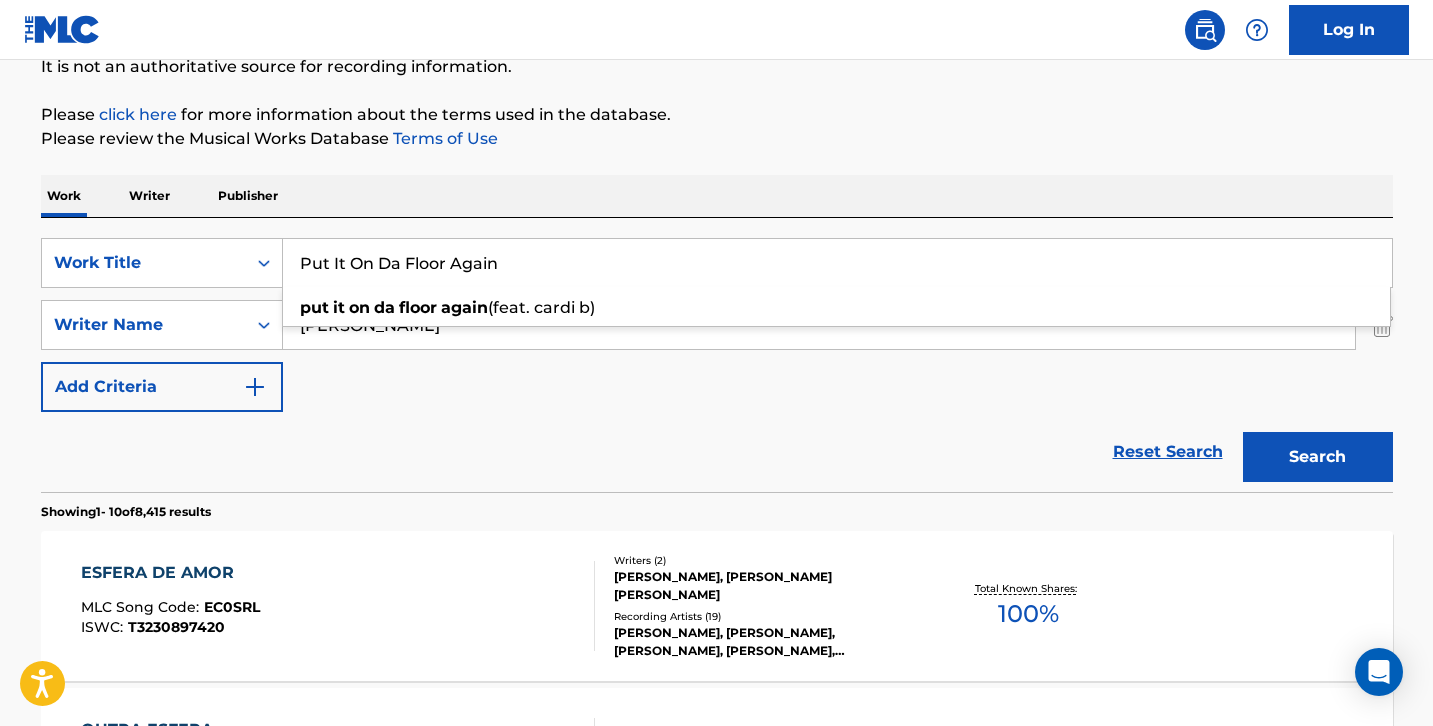type on "Put It On Da Floor Again" 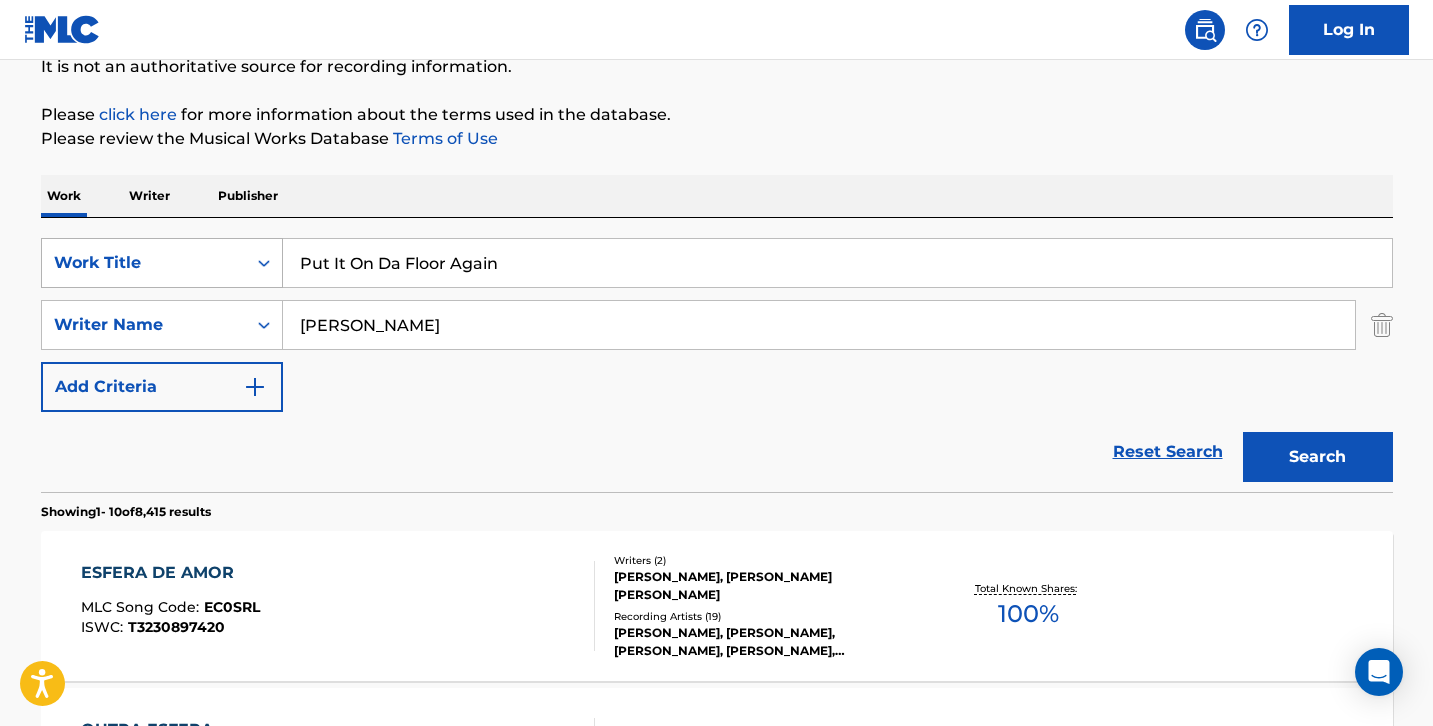 drag, startPoint x: 415, startPoint y: 326, endPoint x: 151, endPoint y: 268, distance: 270.29614 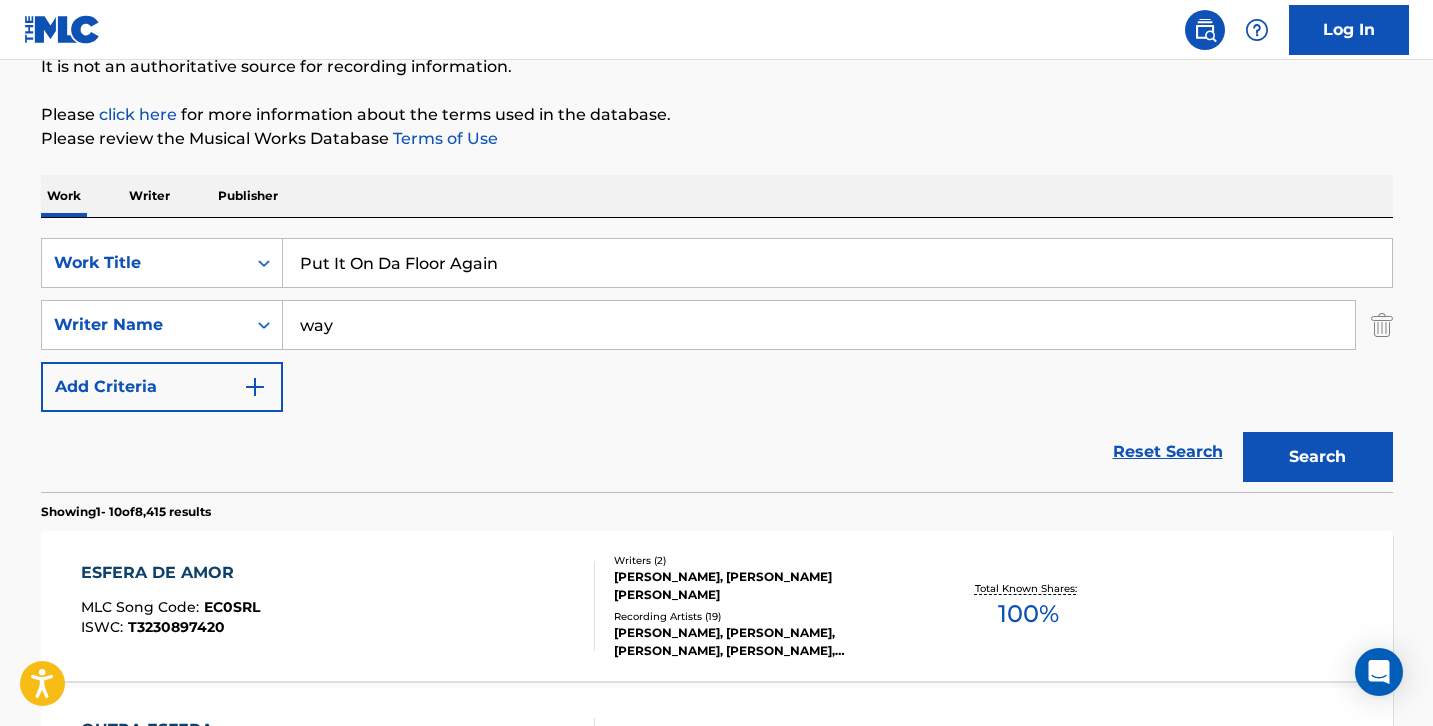type on "way" 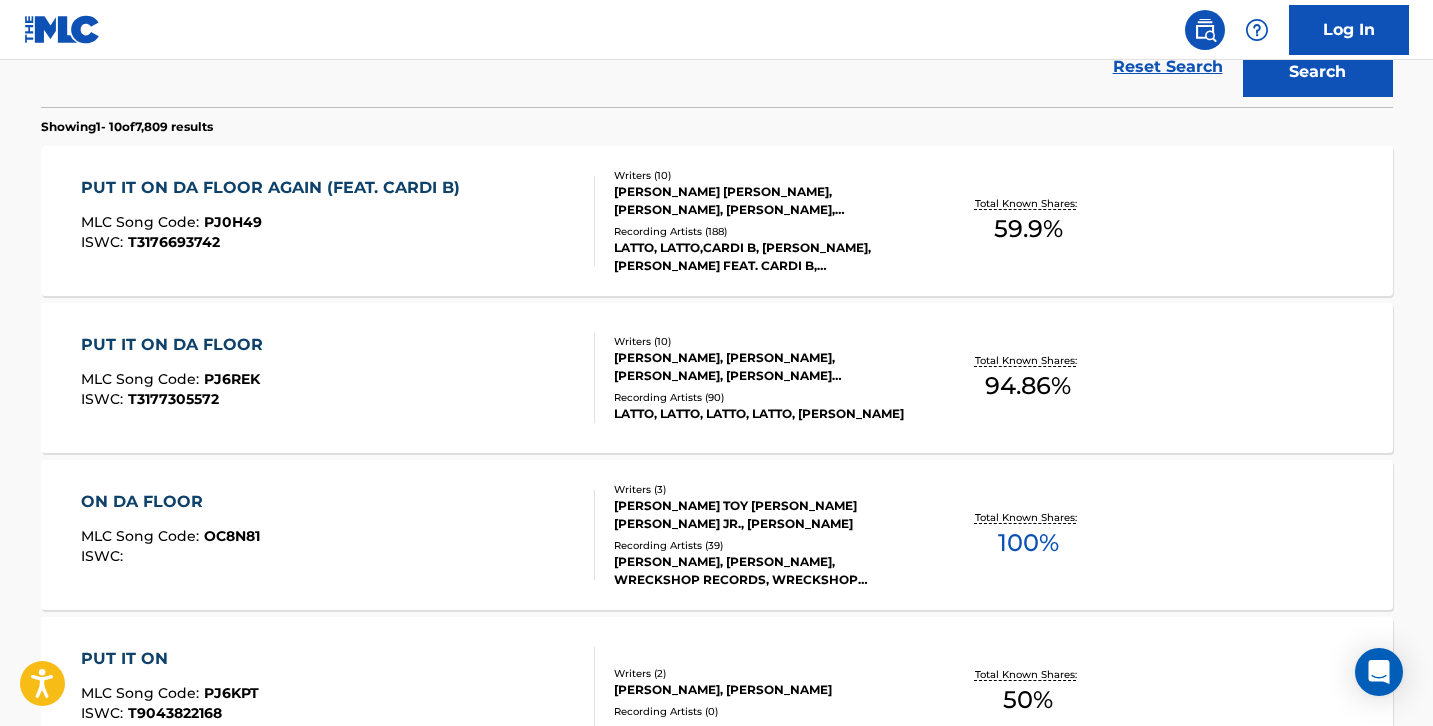 scroll, scrollTop: 554, scrollLeft: 0, axis: vertical 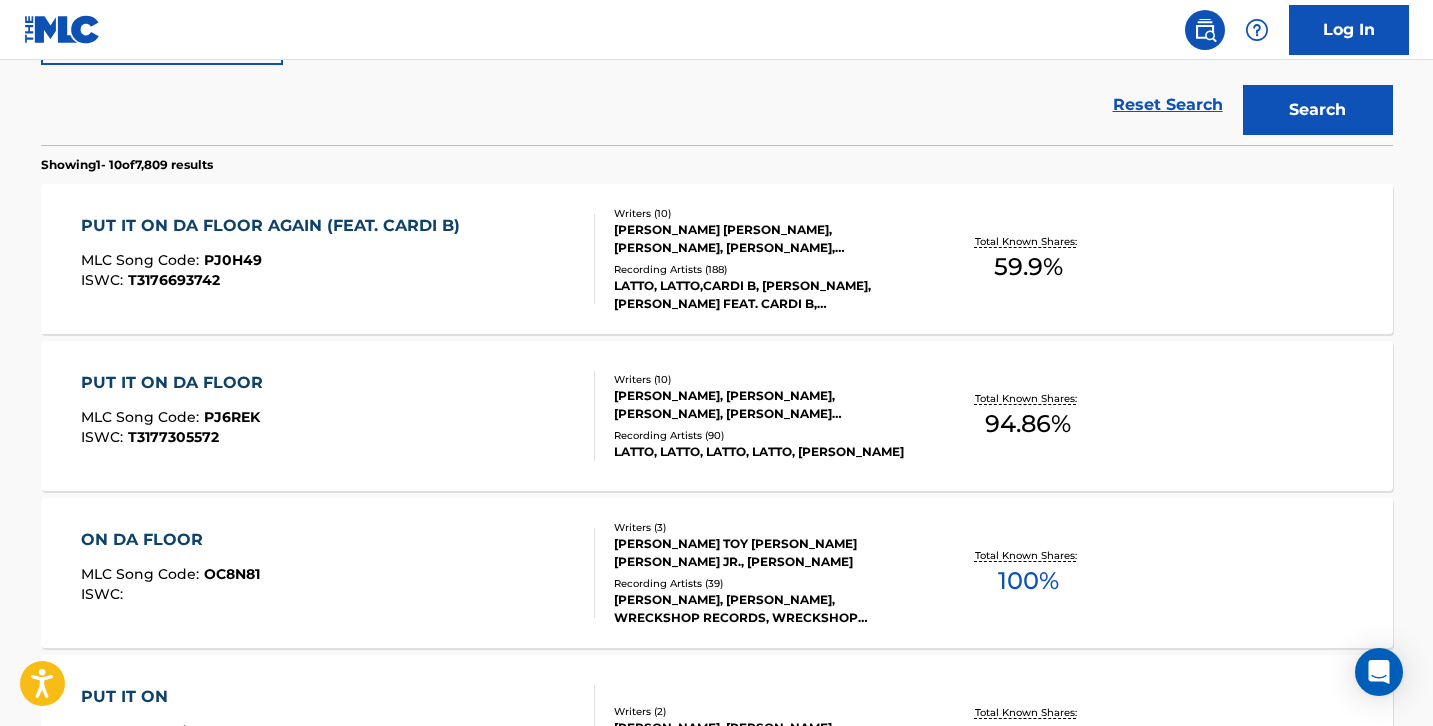 click on "PUT IT ON DA FLOOR MLC Song Code : PJ6REK ISWC : T3177305572" at bounding box center [338, 416] 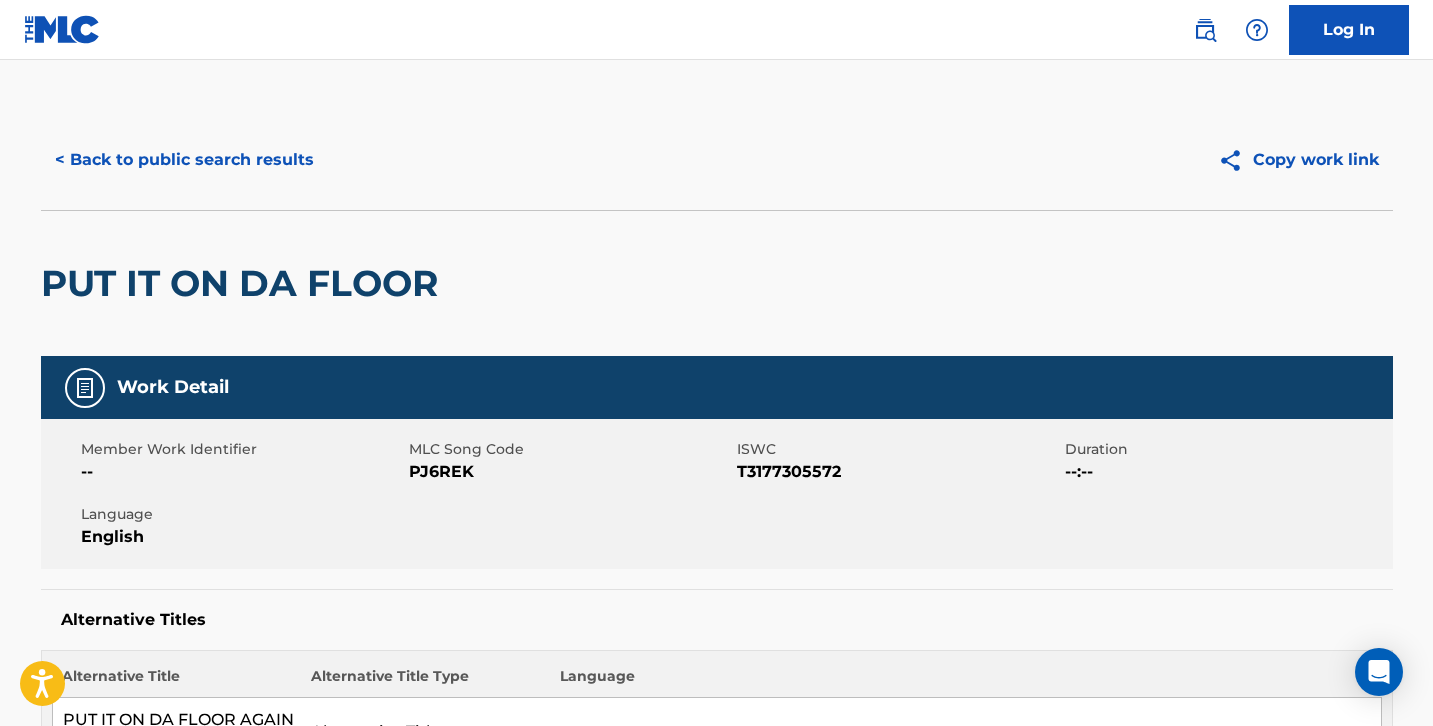scroll, scrollTop: 0, scrollLeft: 0, axis: both 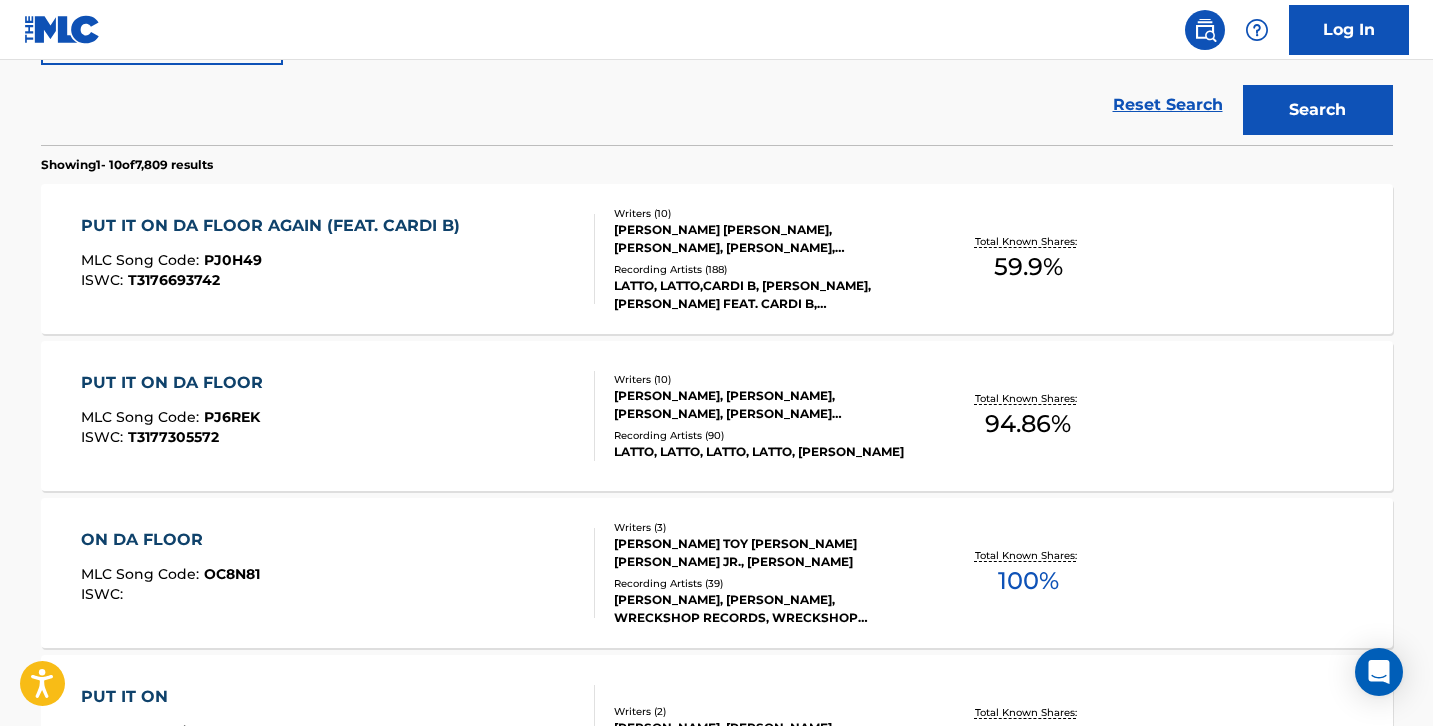 click on "PUT IT ON DA FLOOR AGAIN (FEAT. CARDI B) MLC Song Code : PJ0H49 ISWC : T3176693742" at bounding box center (338, 259) 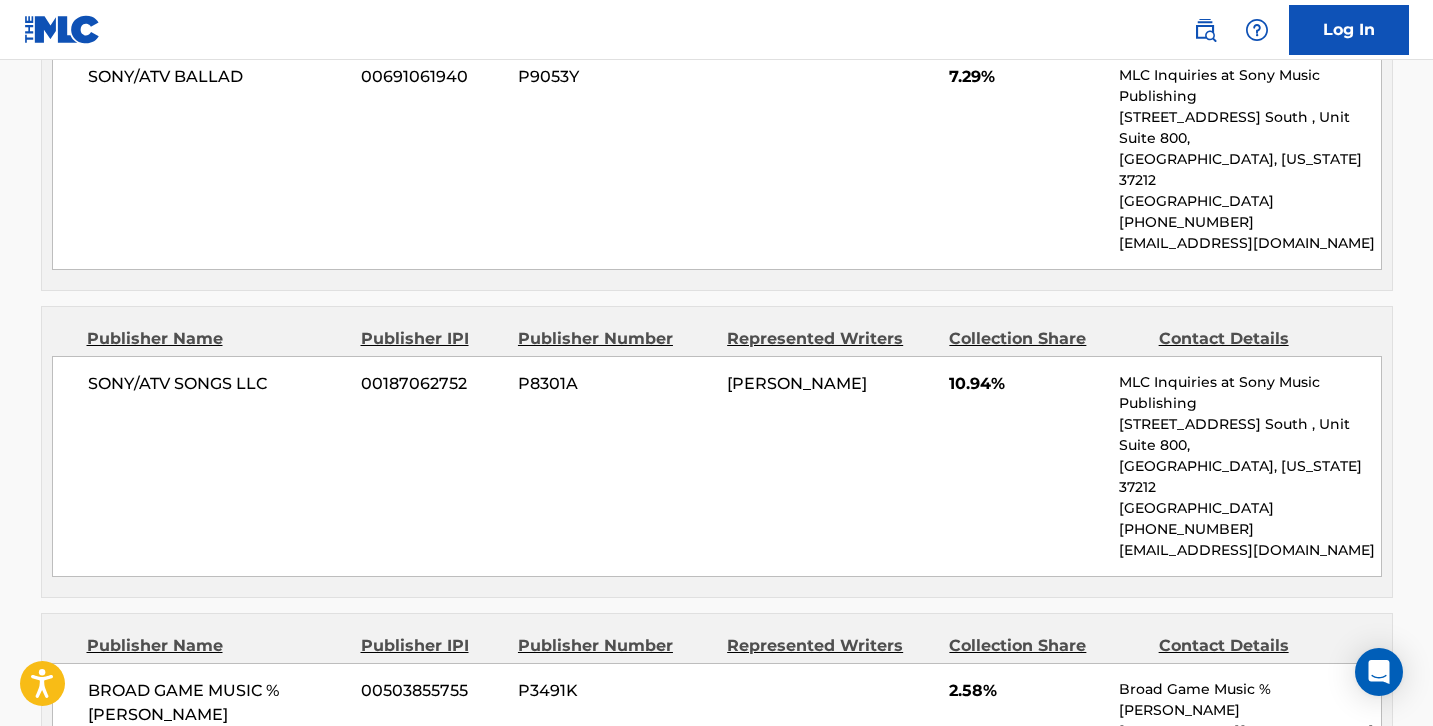scroll, scrollTop: 3367, scrollLeft: 0, axis: vertical 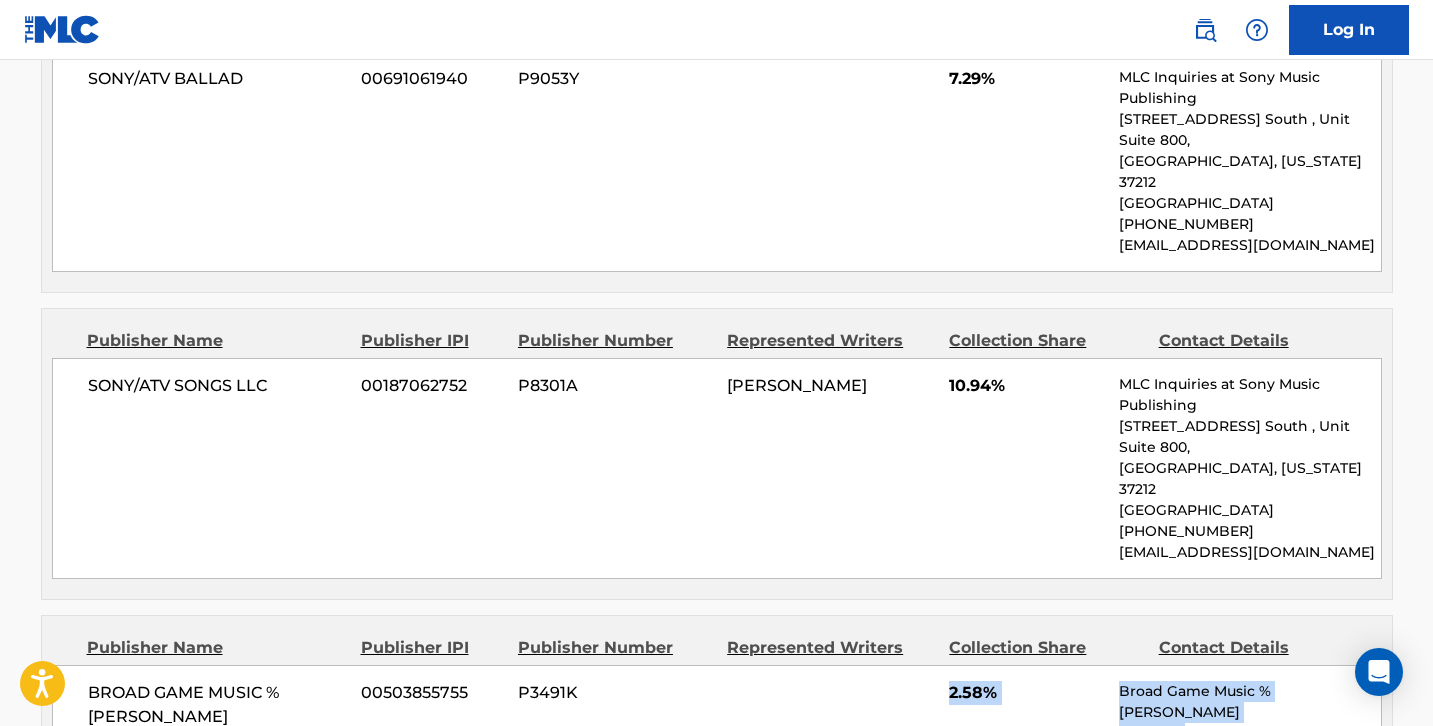 drag, startPoint x: 1181, startPoint y: 420, endPoint x: 1111, endPoint y: 374, distance: 83.761566 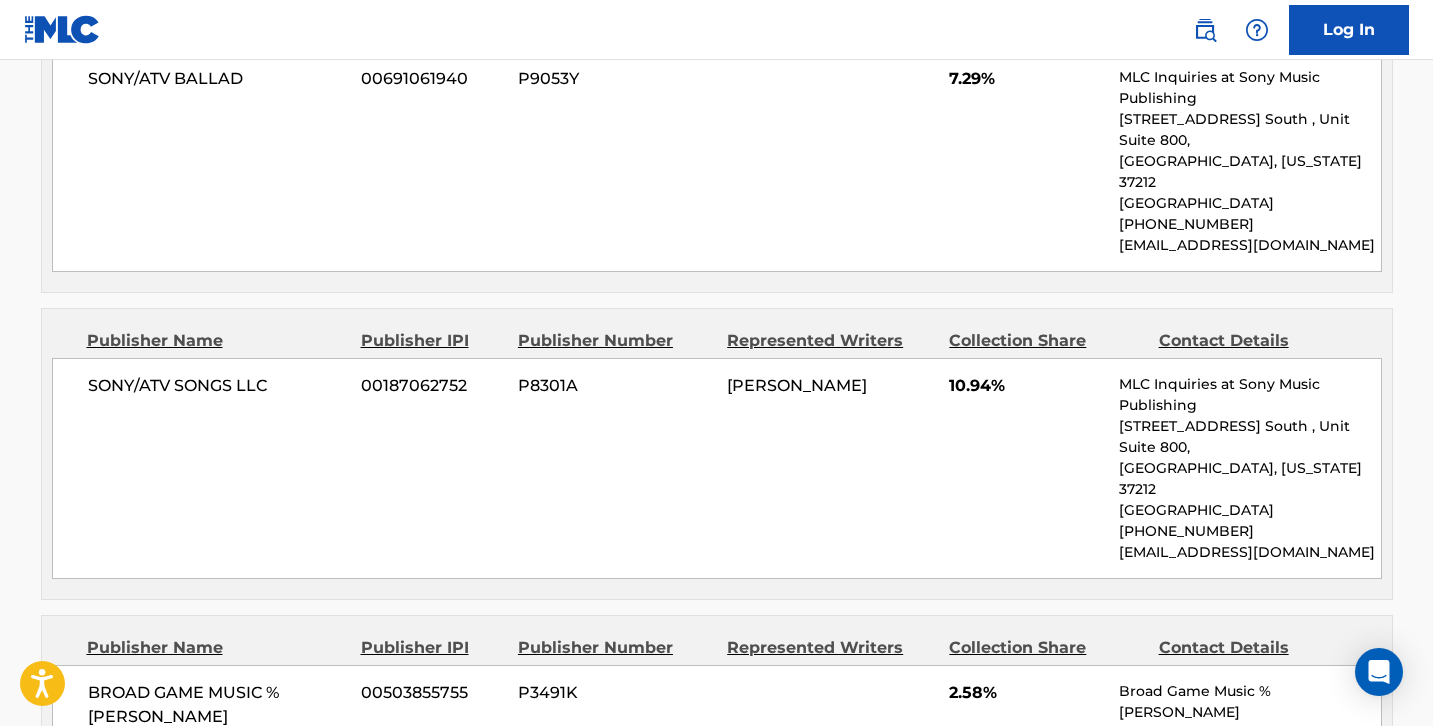 click on "Publishers   (13) Total shares:  59.9 % Publisher Name Publisher IPI Publisher Number Represented Writers Collection Share Contact Details [PHONE_NUMBER] P9596V 1.09% MLC inquiries @ 30318 Underground Music Pub D/B/A 30034 Underground Music Publishing [STREET_ADDRESS][US_STATE] [PHONE_NUMBER] [EMAIL_ADDRESS][DOMAIN_NAME] Administrator Name Administrator IPI Administrator Number Collection Share Contact Details SONGS OF UNIVERSAL, INC. 00353271280 P1195V 1.09% UMPGNACopyright [STREET_ADDRESS][PERSON_NAME][US_STATE] [EMAIL_ADDRESS][DOMAIN_NAME] Admin Original Publisher Connecting Line Publisher Name Publisher IPI Publisher Number Represented Writers SONGS OF ROC NATION 00621218684 P9044T [PERSON_NAME] Publisher Name Publisher IPI Publisher Number Represented Writers Collection Share Contact Details SONGS OF UNIVERSAL, INC. 00353271280 P1195V [PERSON_NAME] 1.09% UMPGNACopyright [STREET_ADDRESS][PERSON_NAME][US_STATE] %" at bounding box center (717, -223) 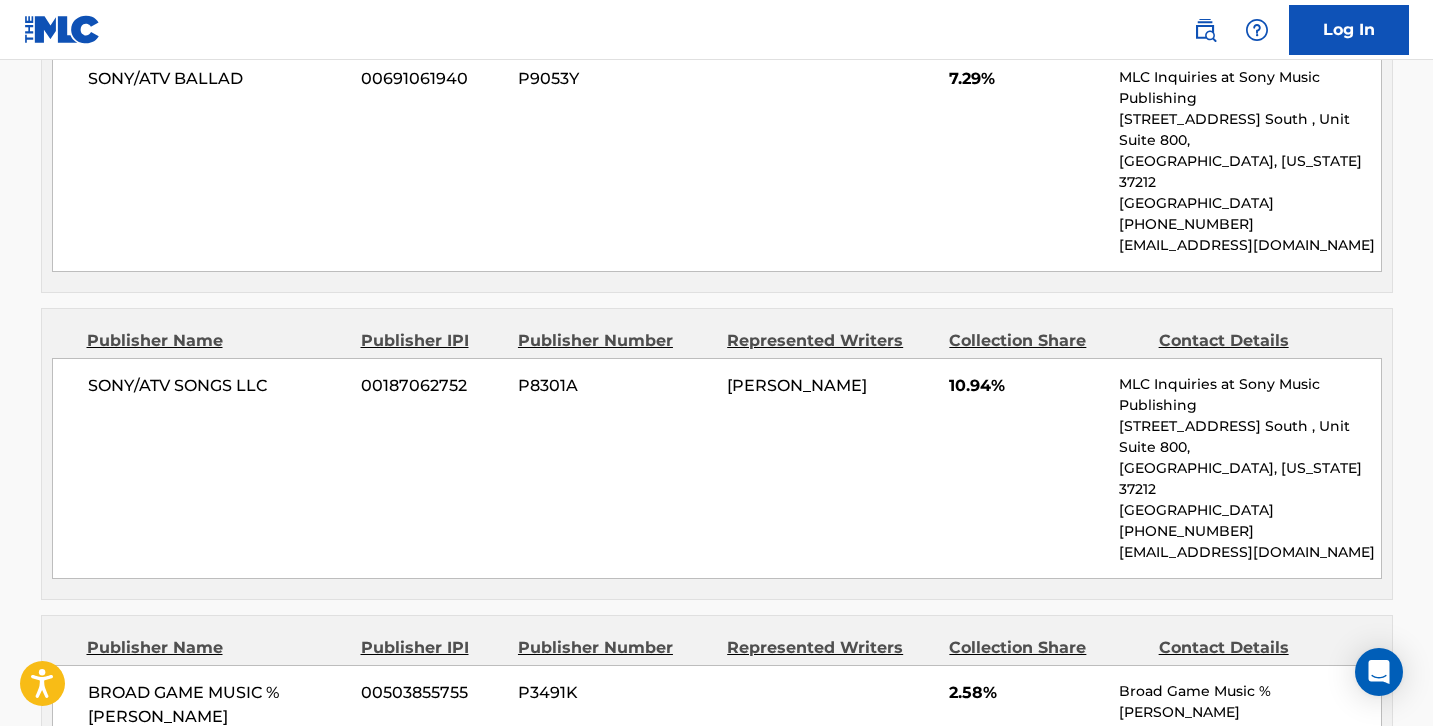copy on "Broad Game Music % [PERSON_NAME]" 